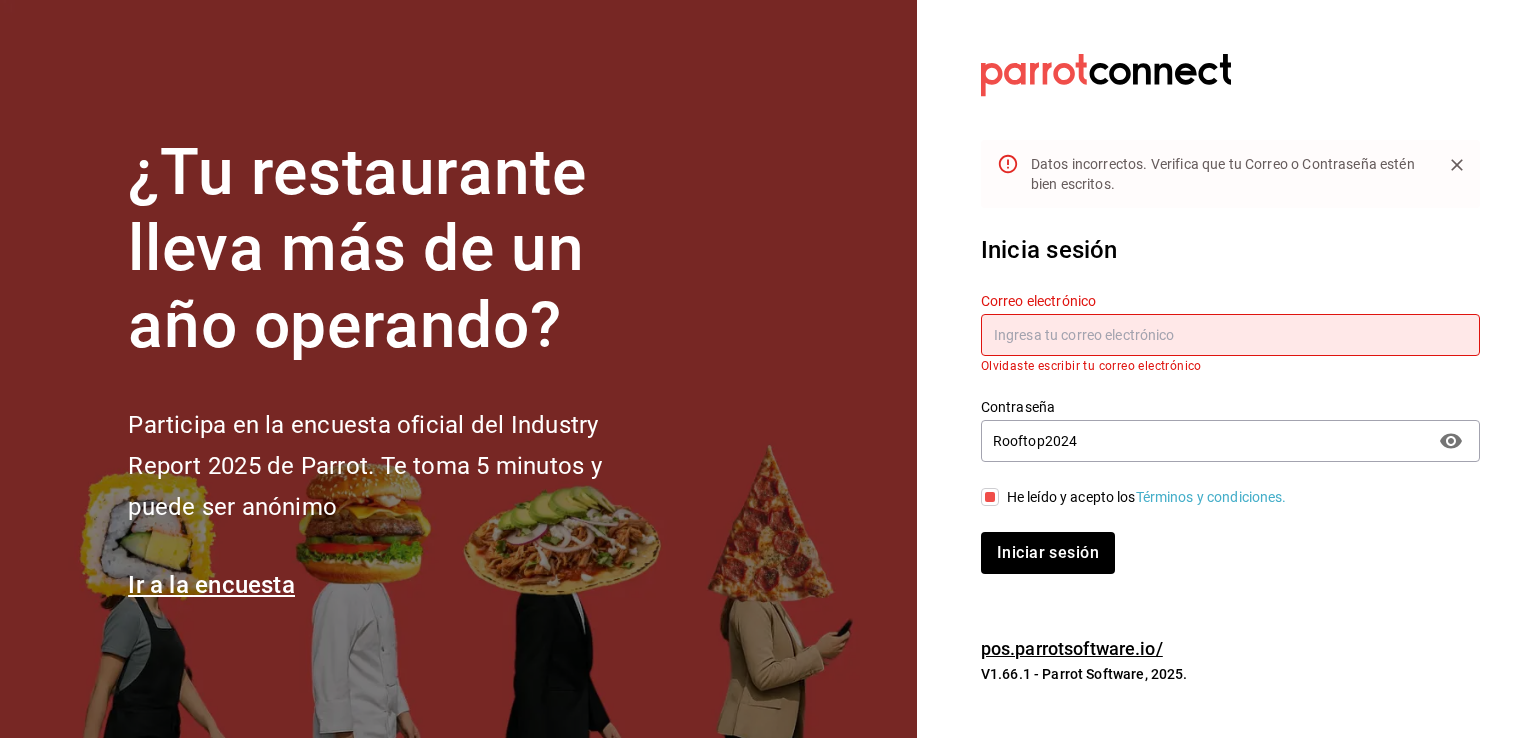 scroll, scrollTop: 0, scrollLeft: 0, axis: both 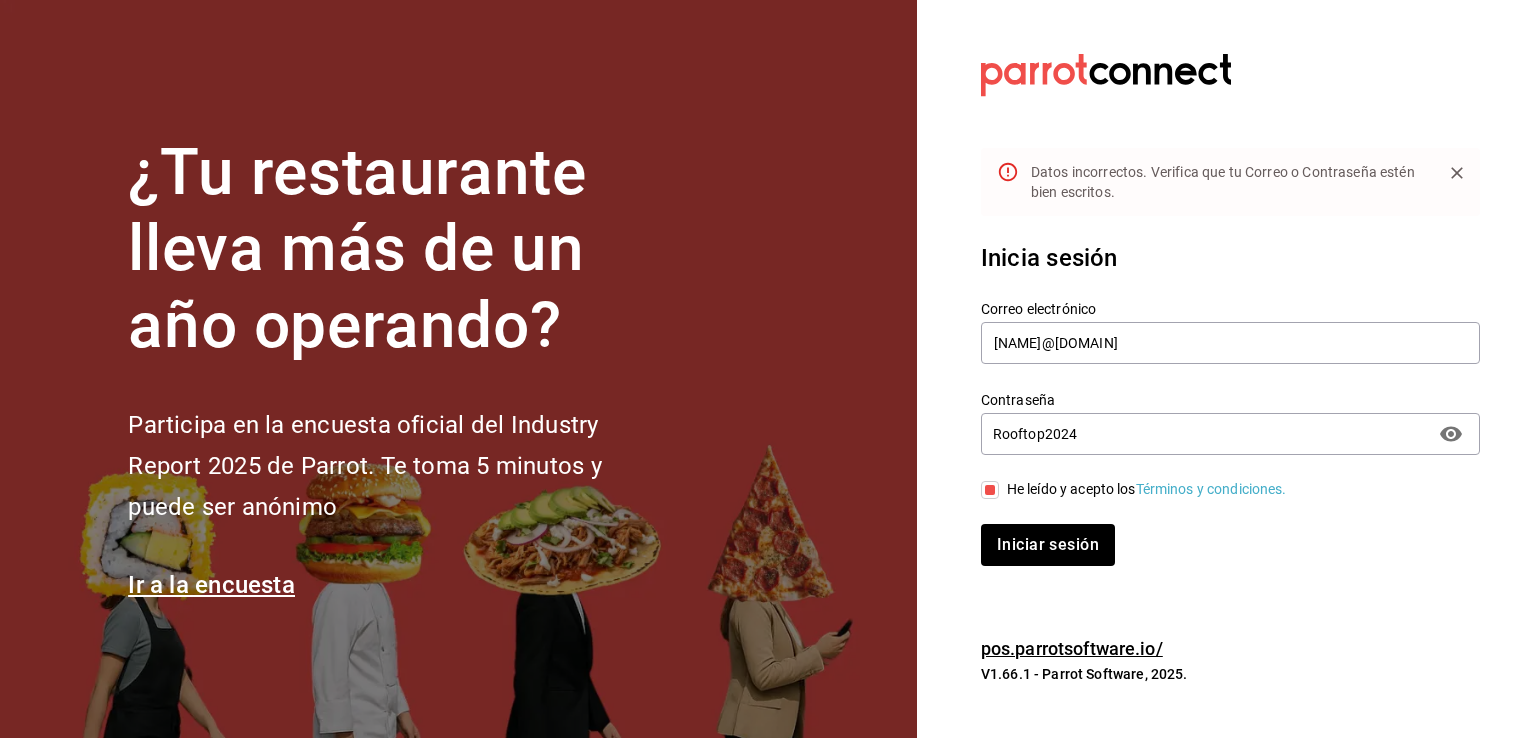 click on "Rooftop2024" at bounding box center (1203, 434) 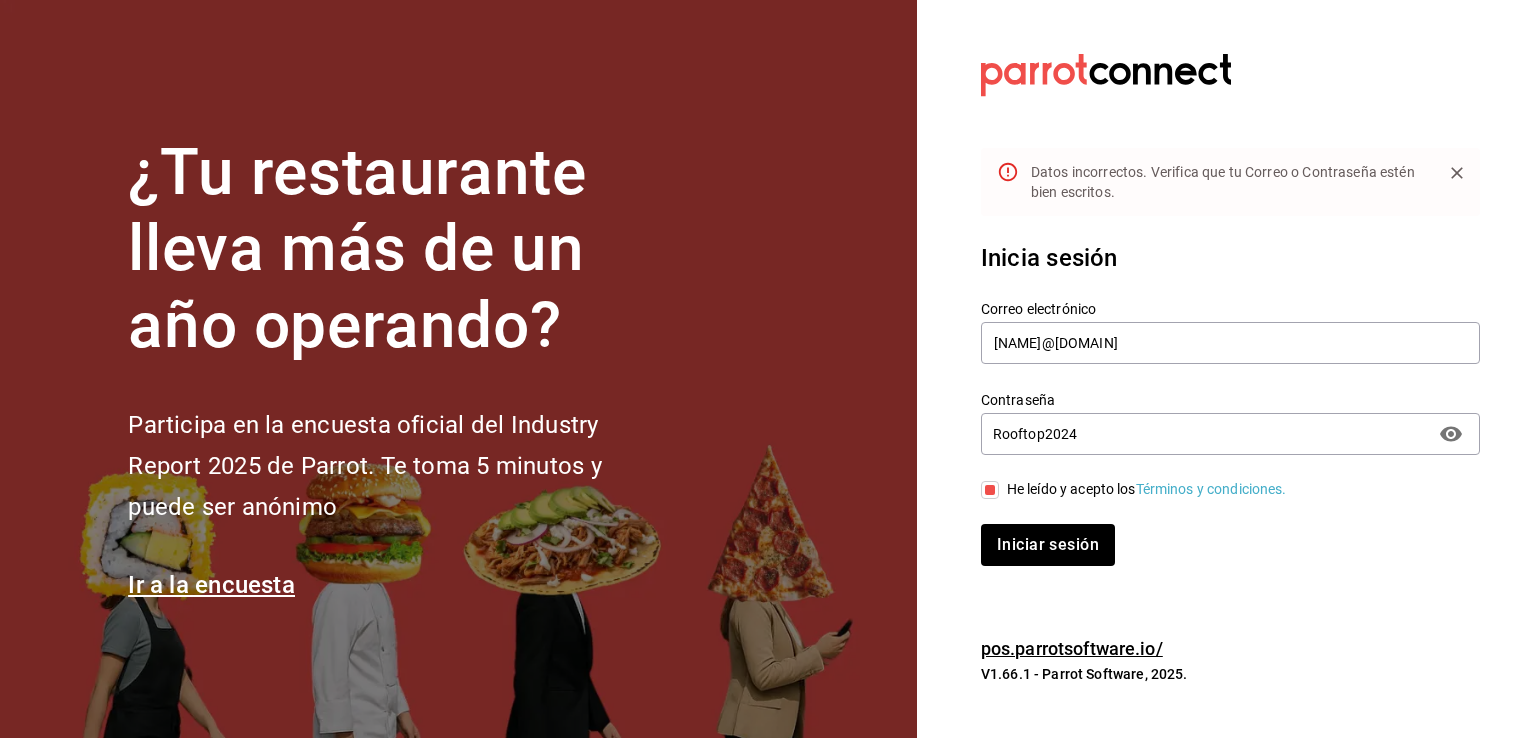 click on "Rooftop2024" at bounding box center (1203, 434) 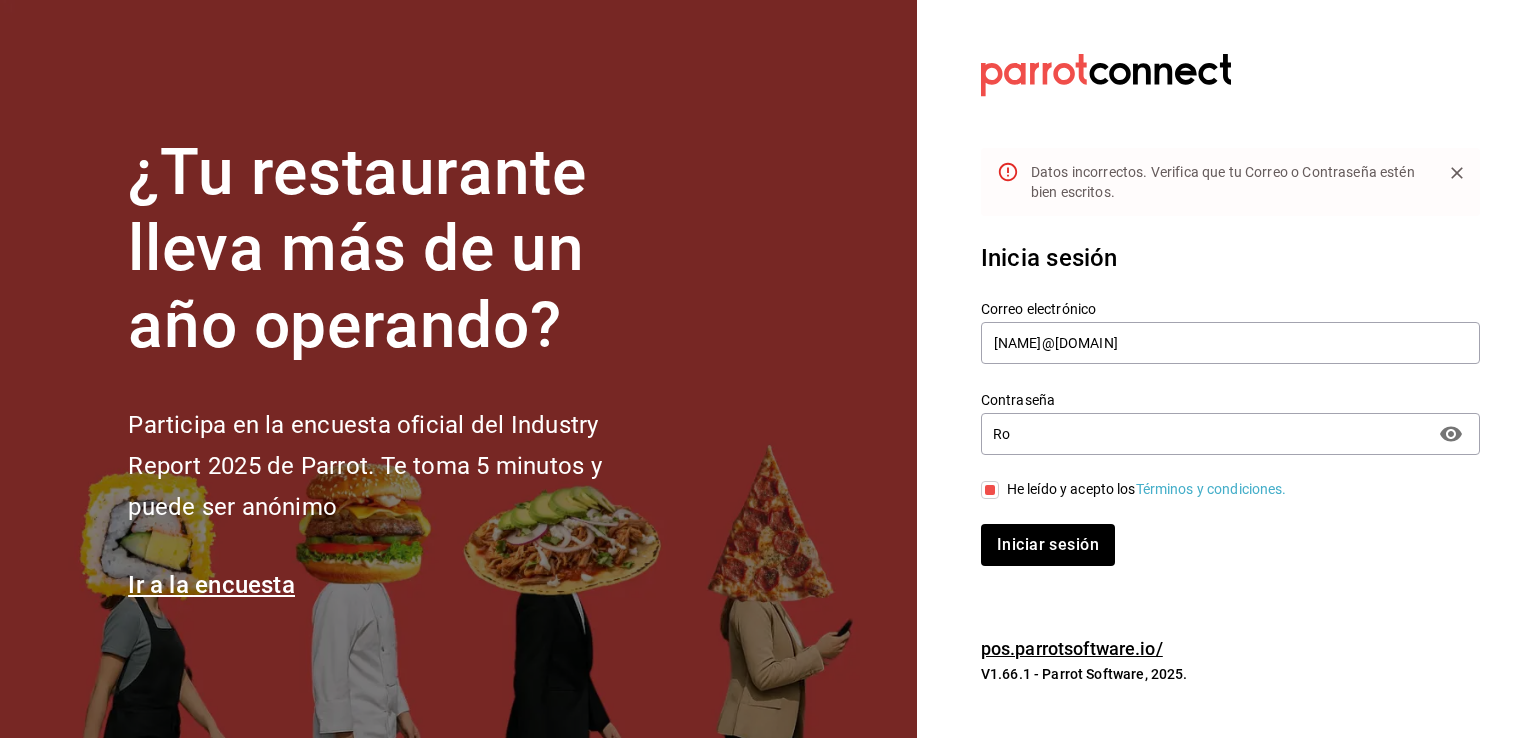 type on "R" 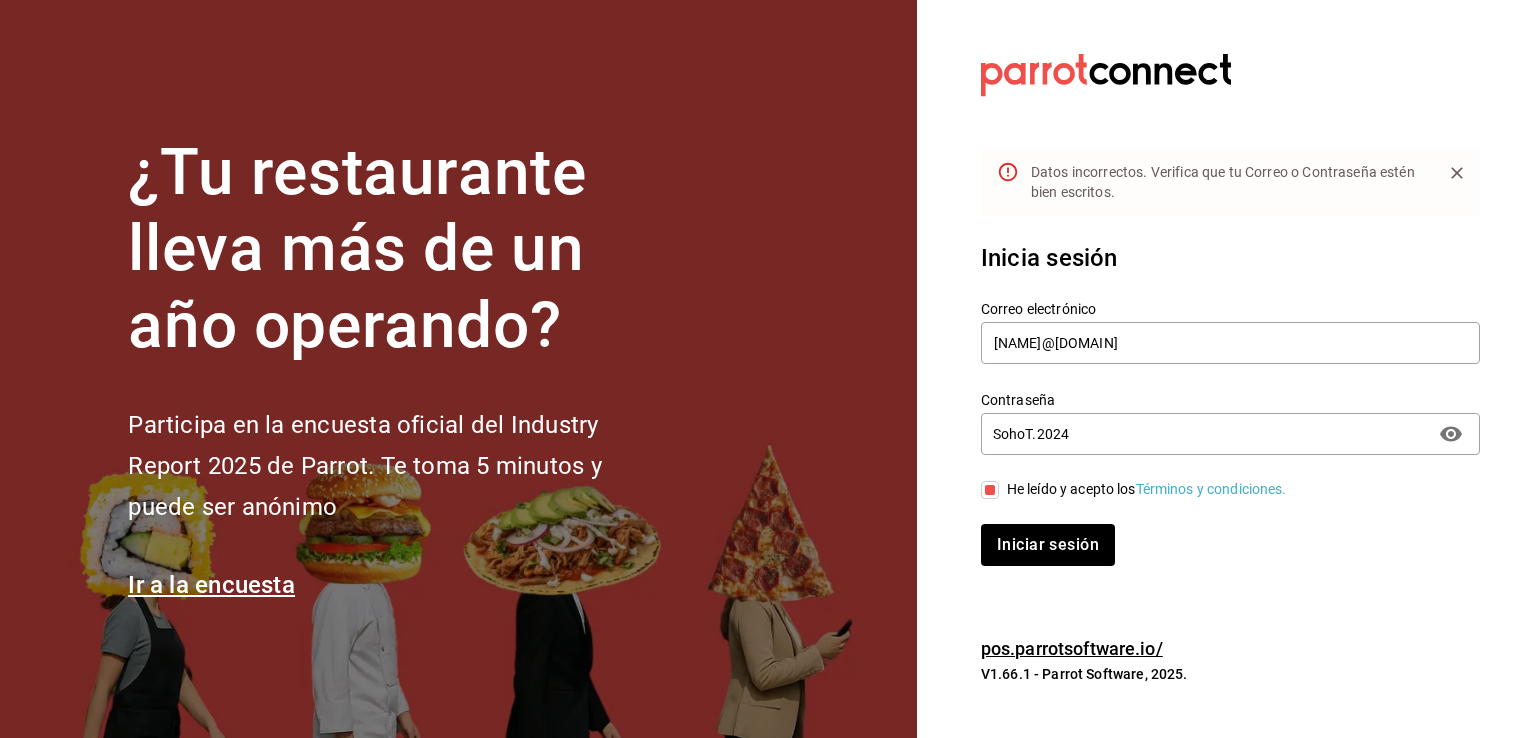 type on "SohoT.2024" 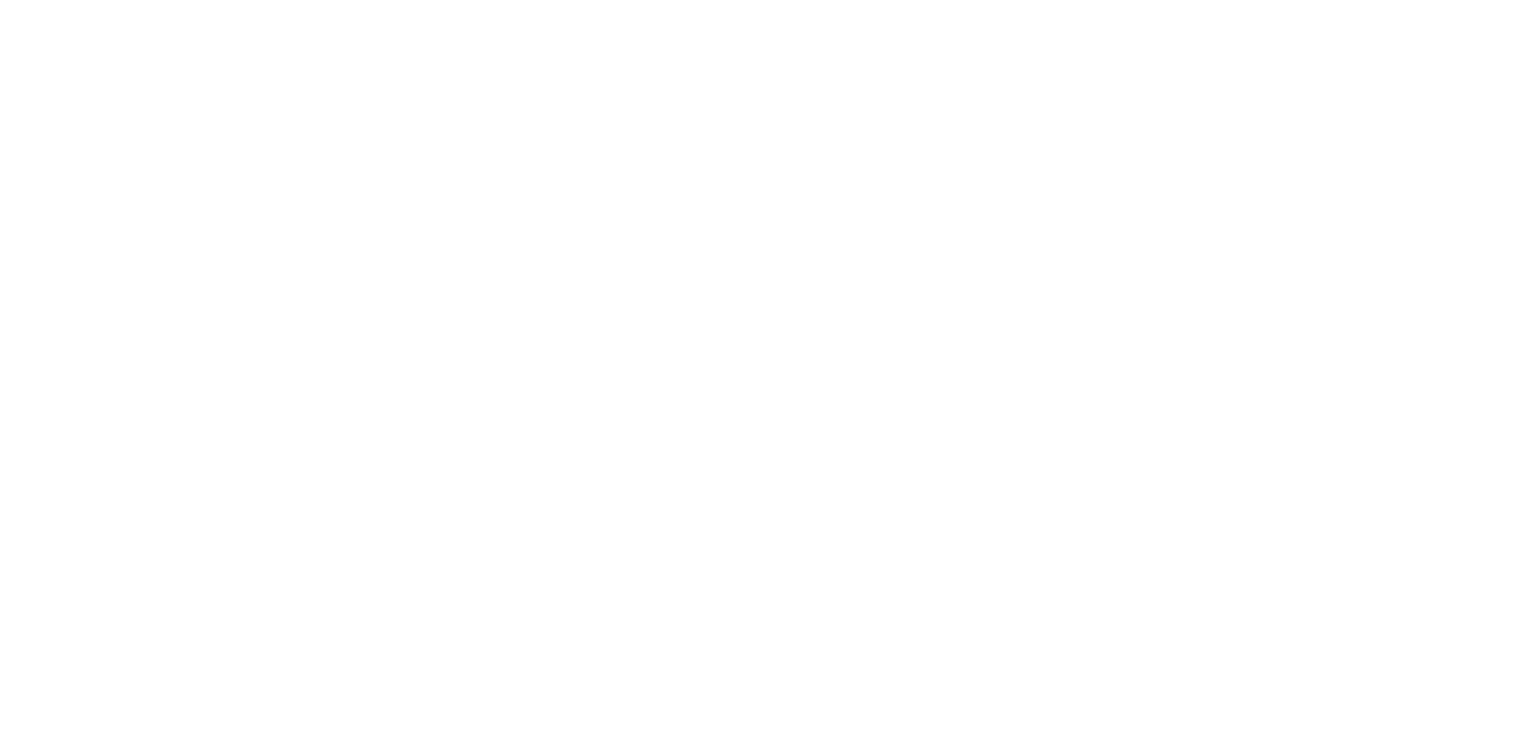 scroll, scrollTop: 0, scrollLeft: 0, axis: both 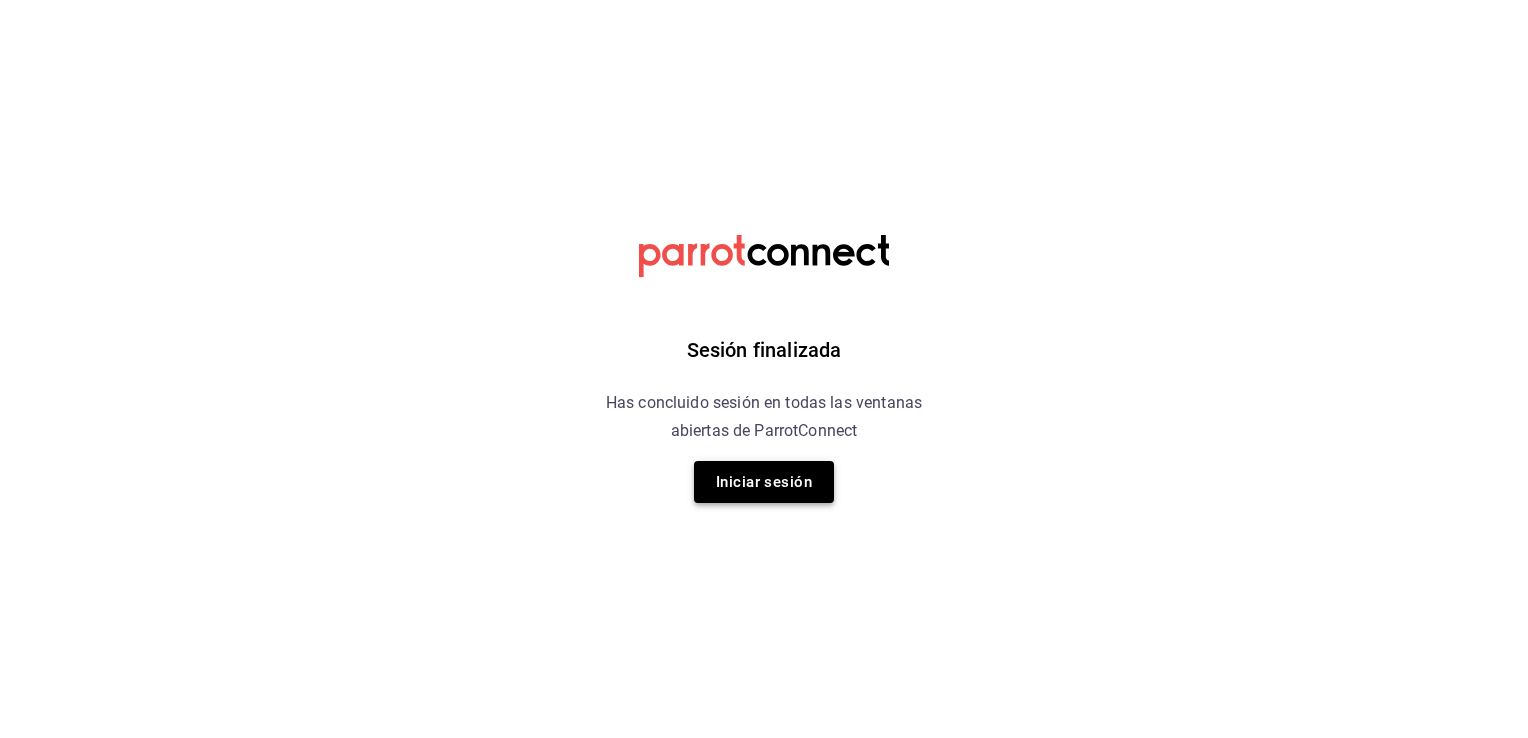 click on "Iniciar sesión" at bounding box center [764, 482] 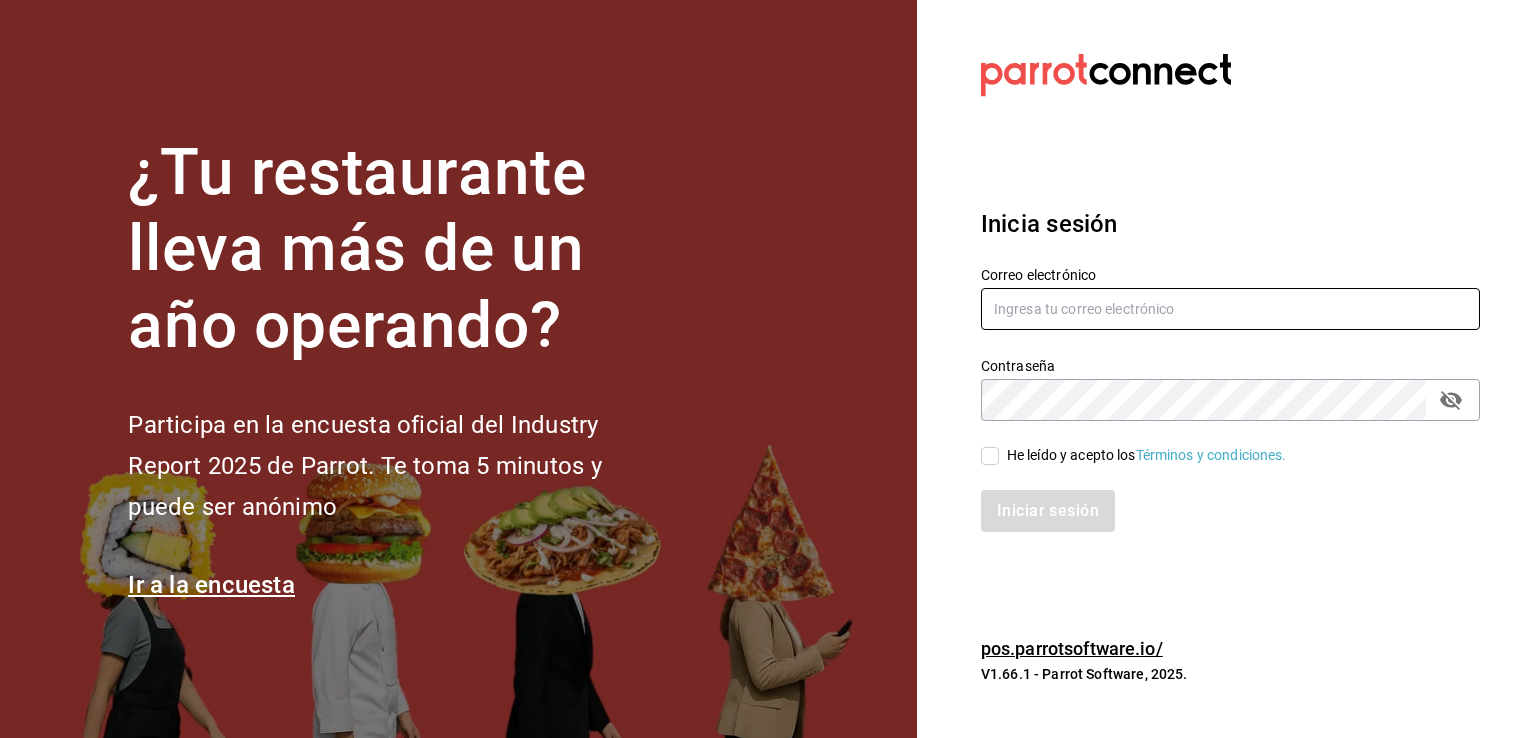 drag, startPoint x: 1100, startPoint y: 289, endPoint x: 1101, endPoint y: 300, distance: 11.045361 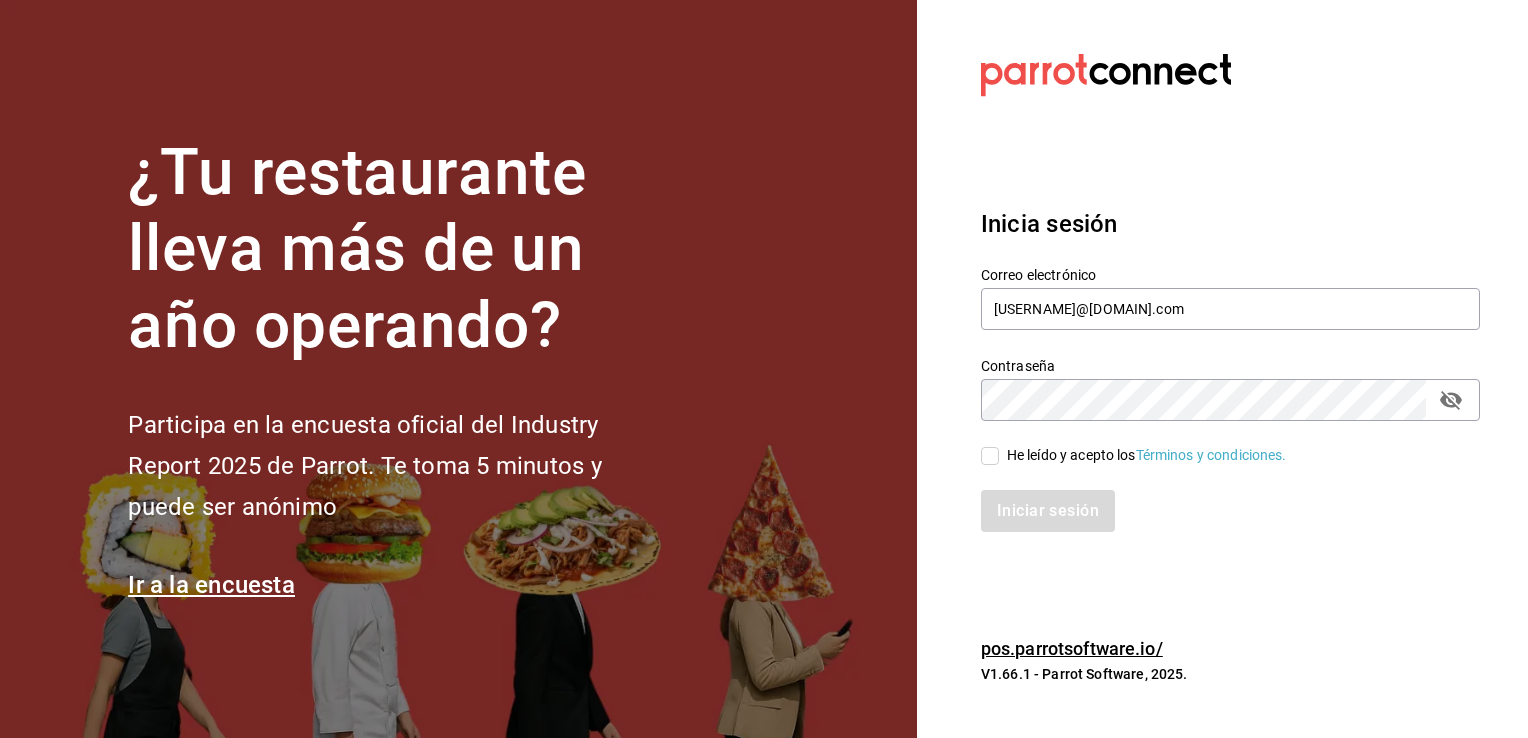 click 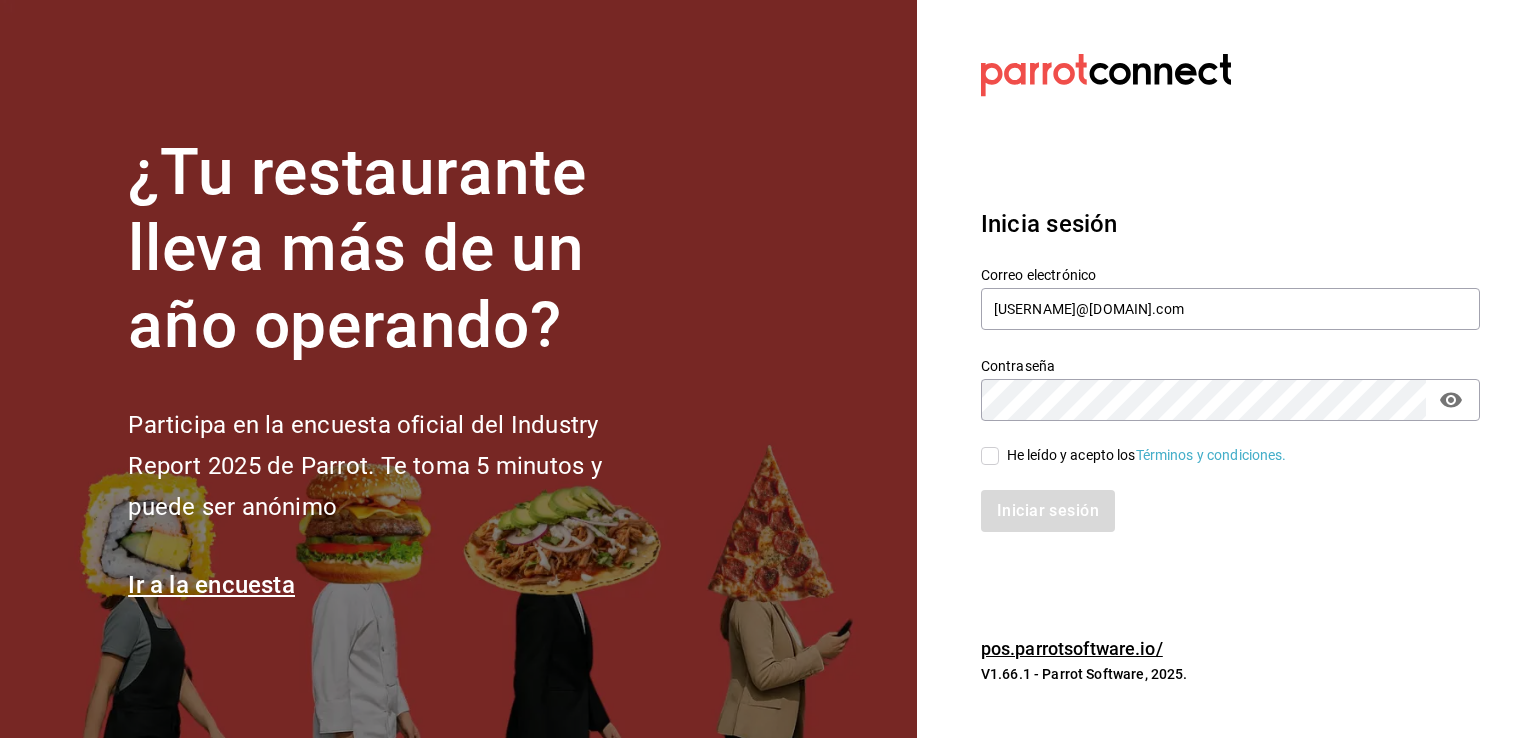 click on "He leído y acepto los  Términos y condiciones." at bounding box center (1143, 455) 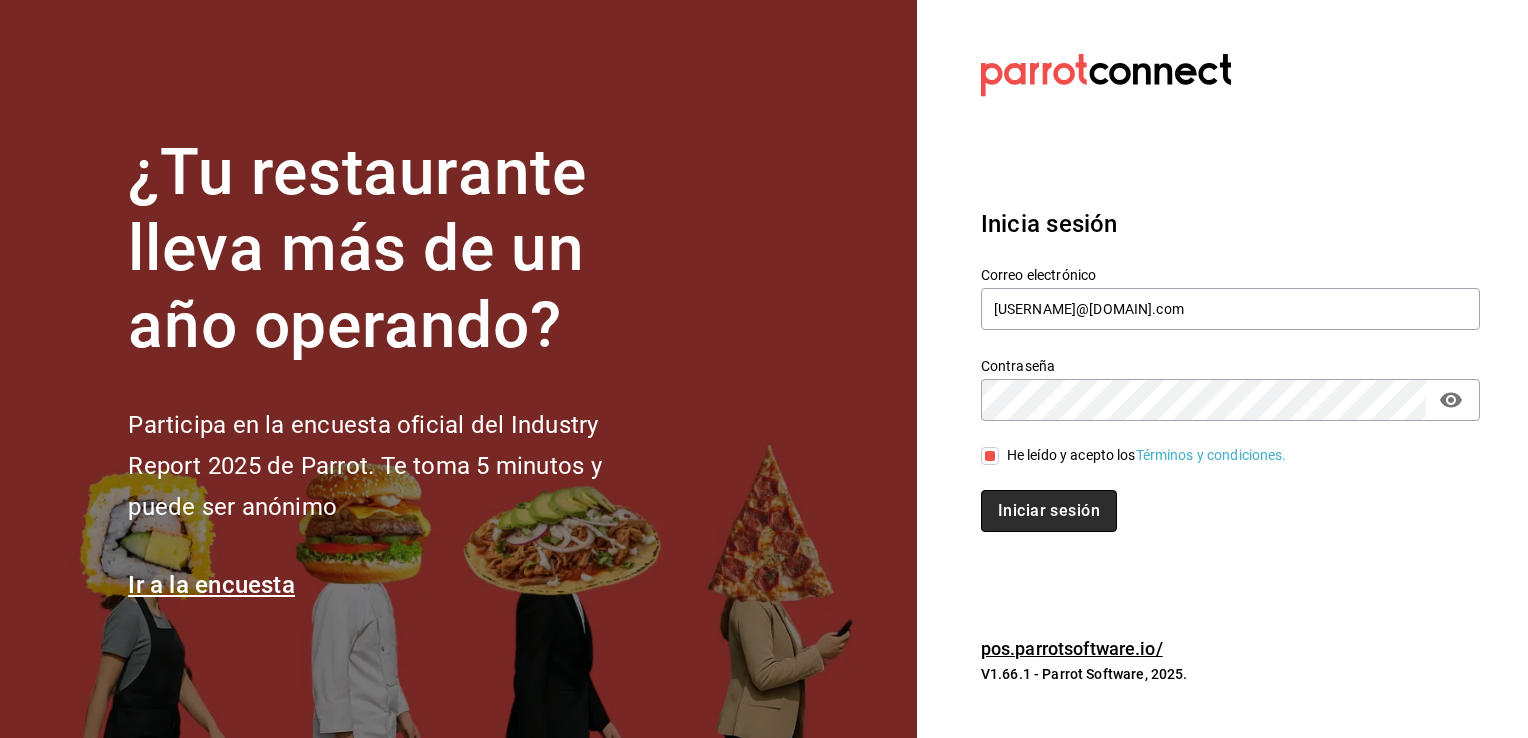 click on "Iniciar sesión" at bounding box center (1049, 511) 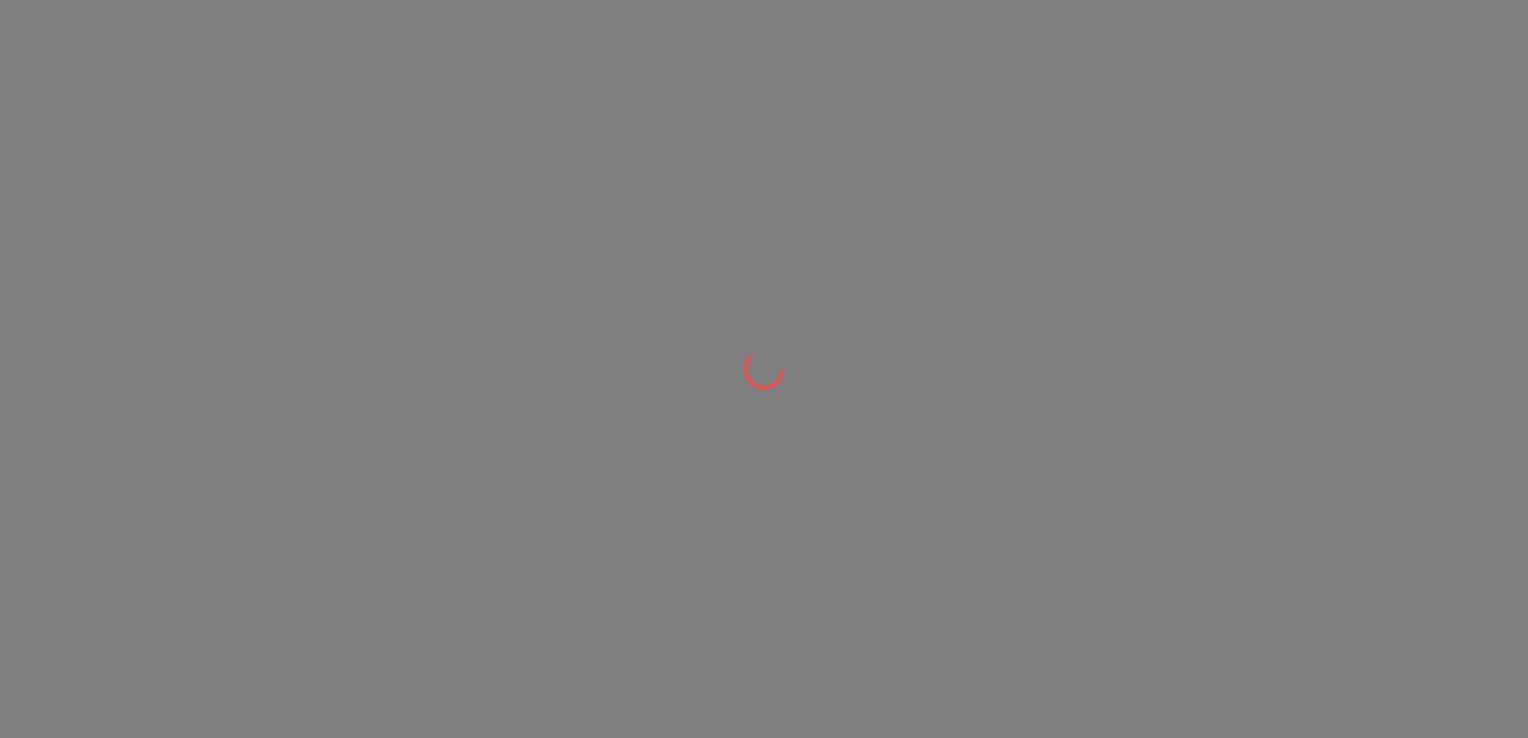scroll, scrollTop: 0, scrollLeft: 0, axis: both 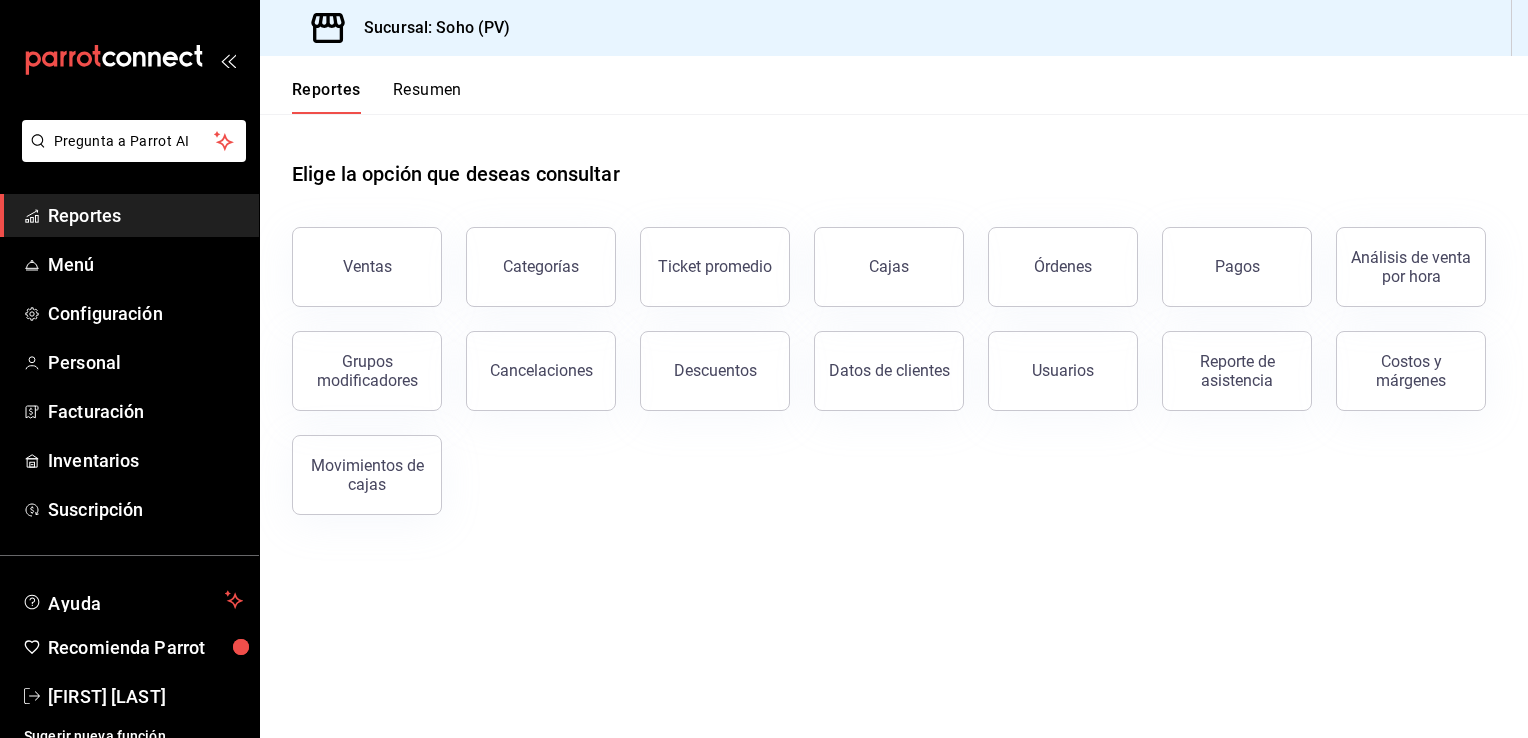 click on "Elige la opción que deseas consultar" at bounding box center (894, 158) 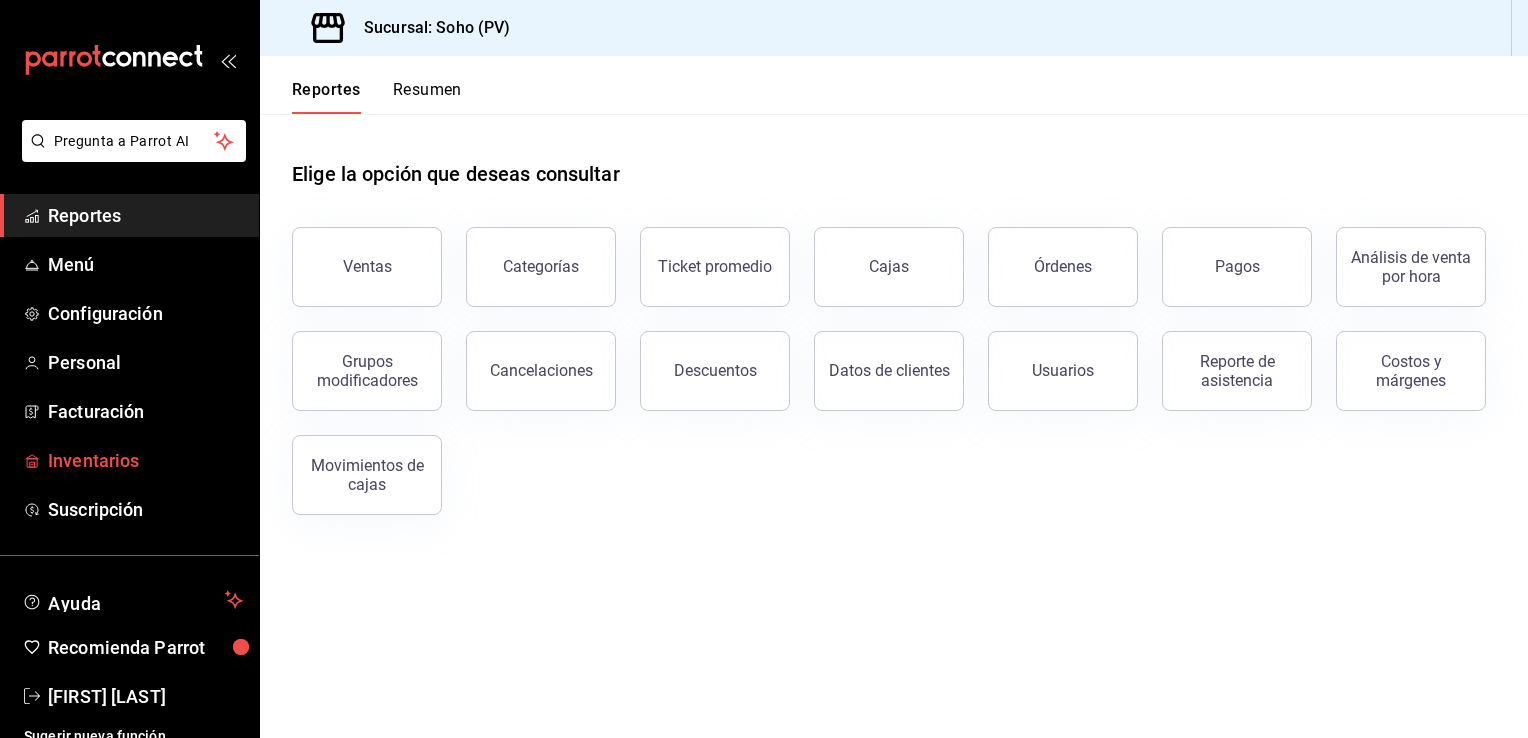 click on "Inventarios" at bounding box center (145, 460) 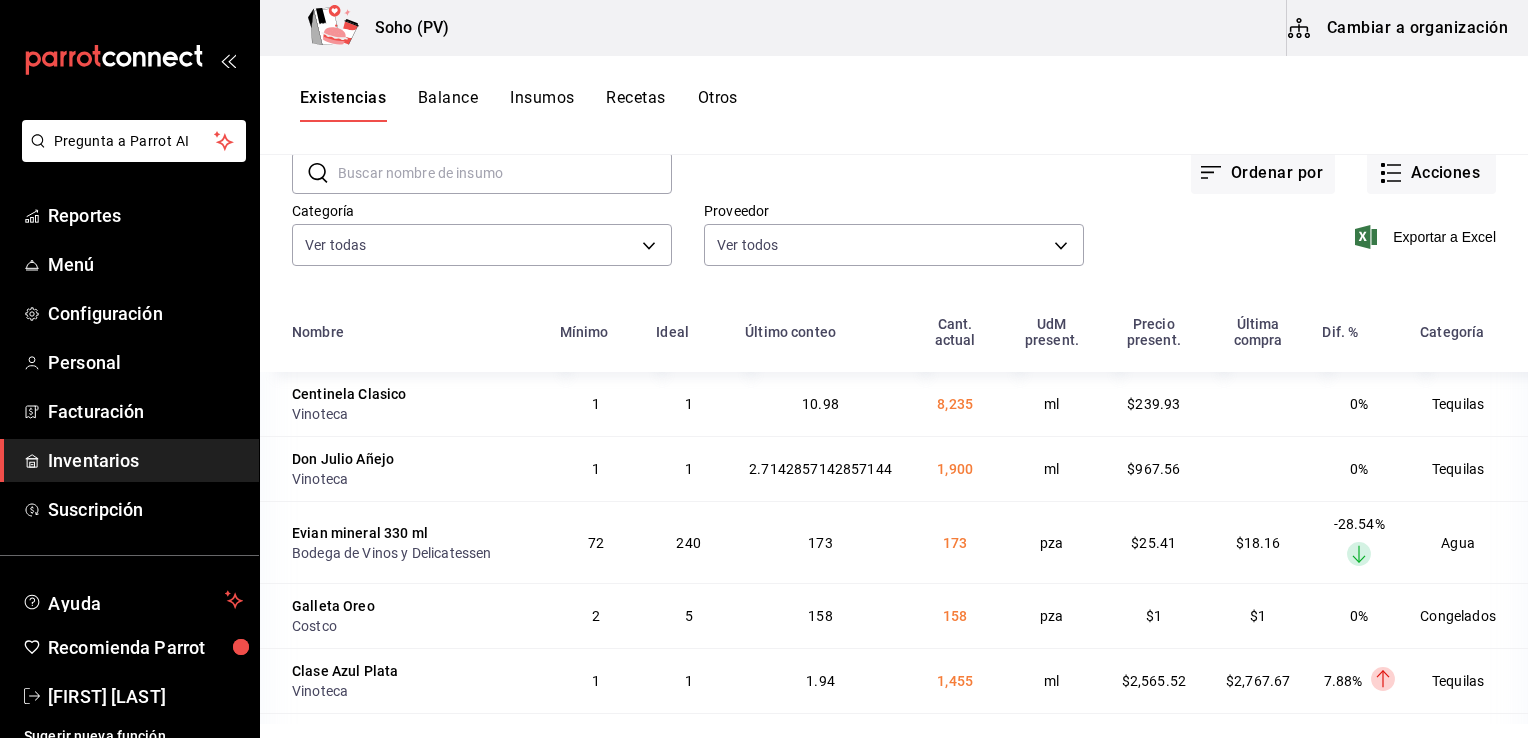 scroll, scrollTop: 200, scrollLeft: 0, axis: vertical 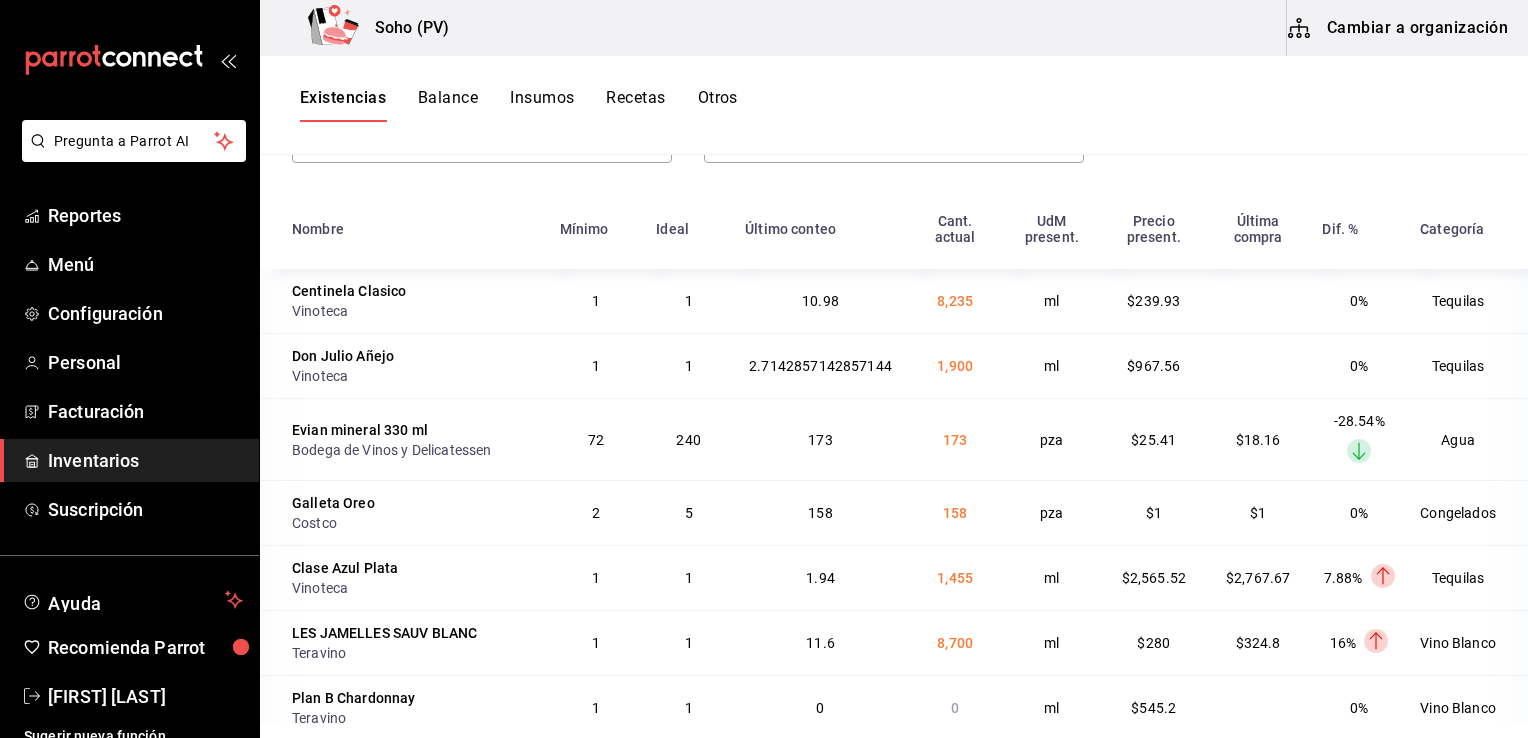click on "Existencias Balance Insumos Recetas Otros" at bounding box center [894, 105] 